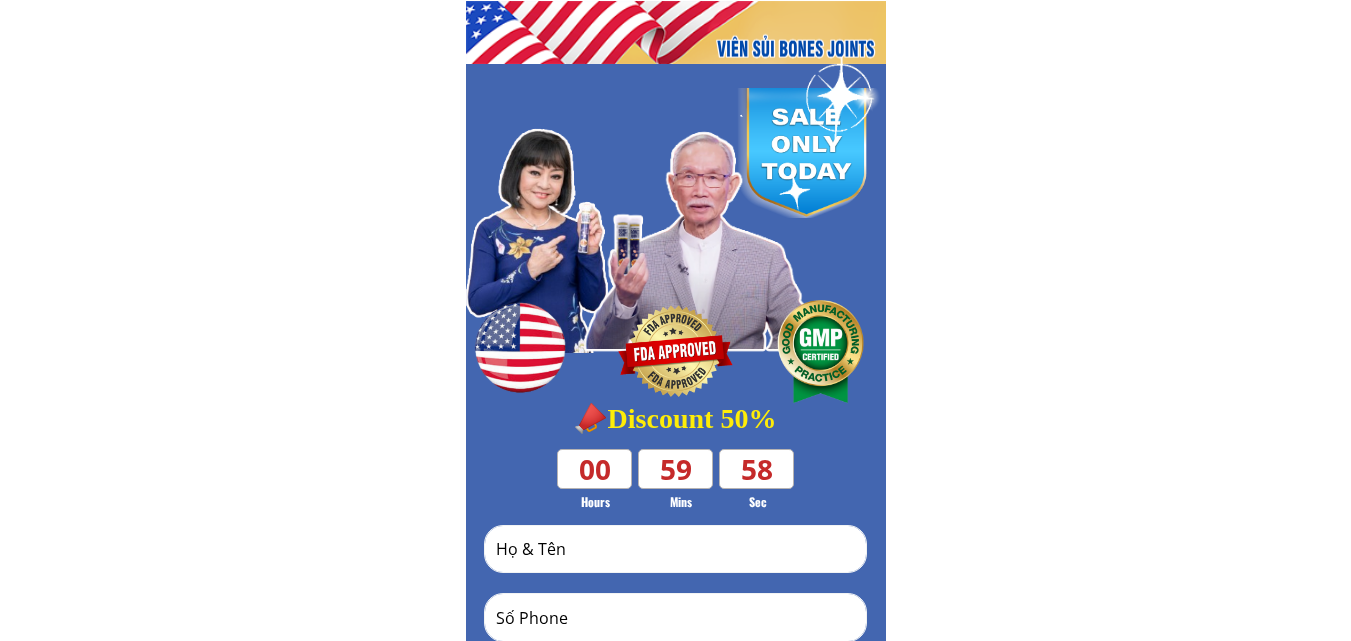 scroll, scrollTop: 0, scrollLeft: 0, axis: both 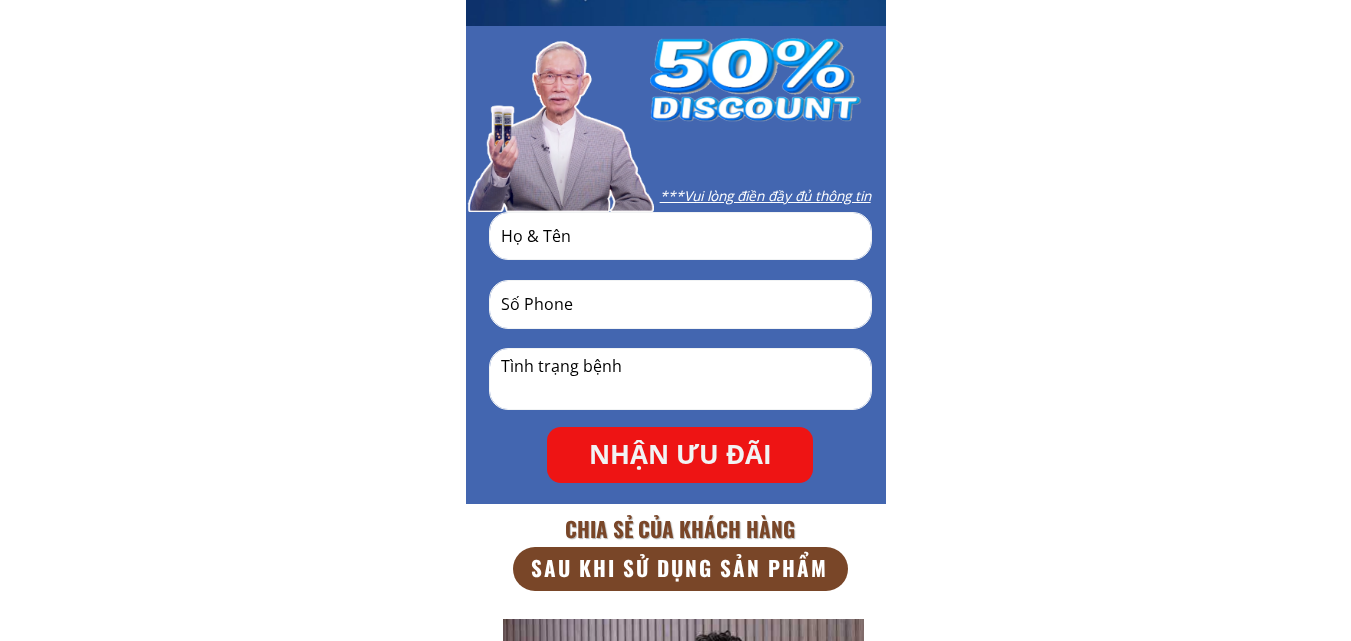 click at bounding box center [808, 167] 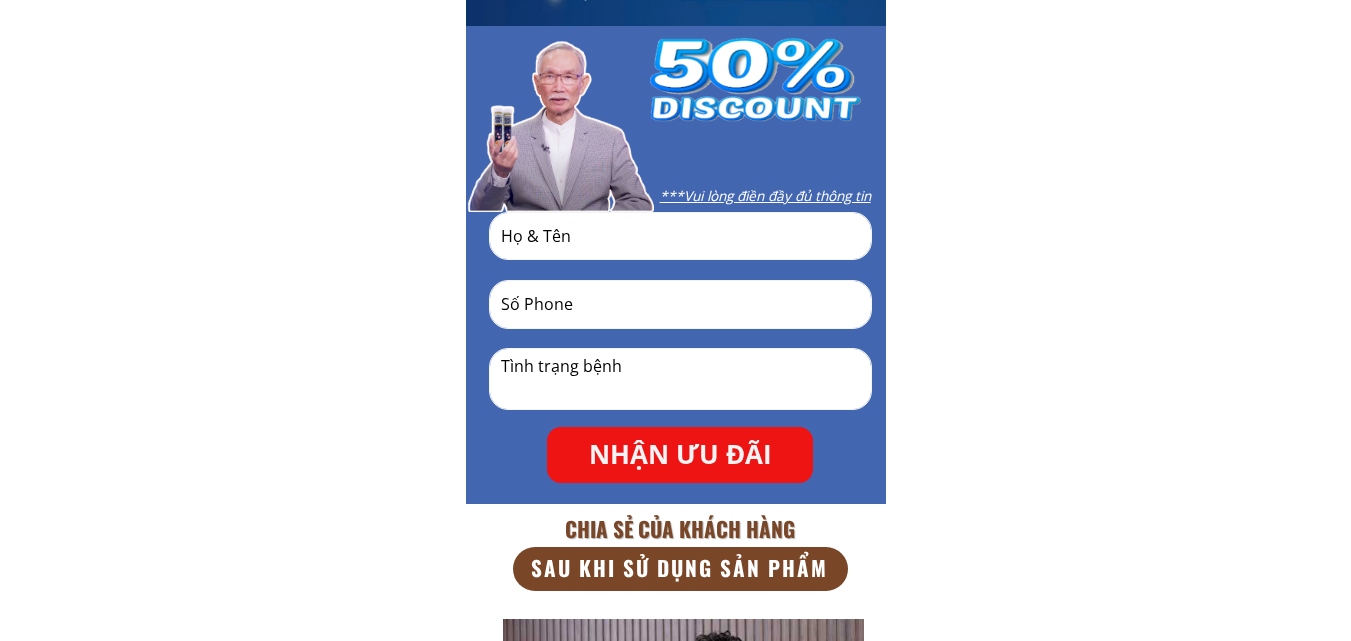 click at bounding box center (808, 167) 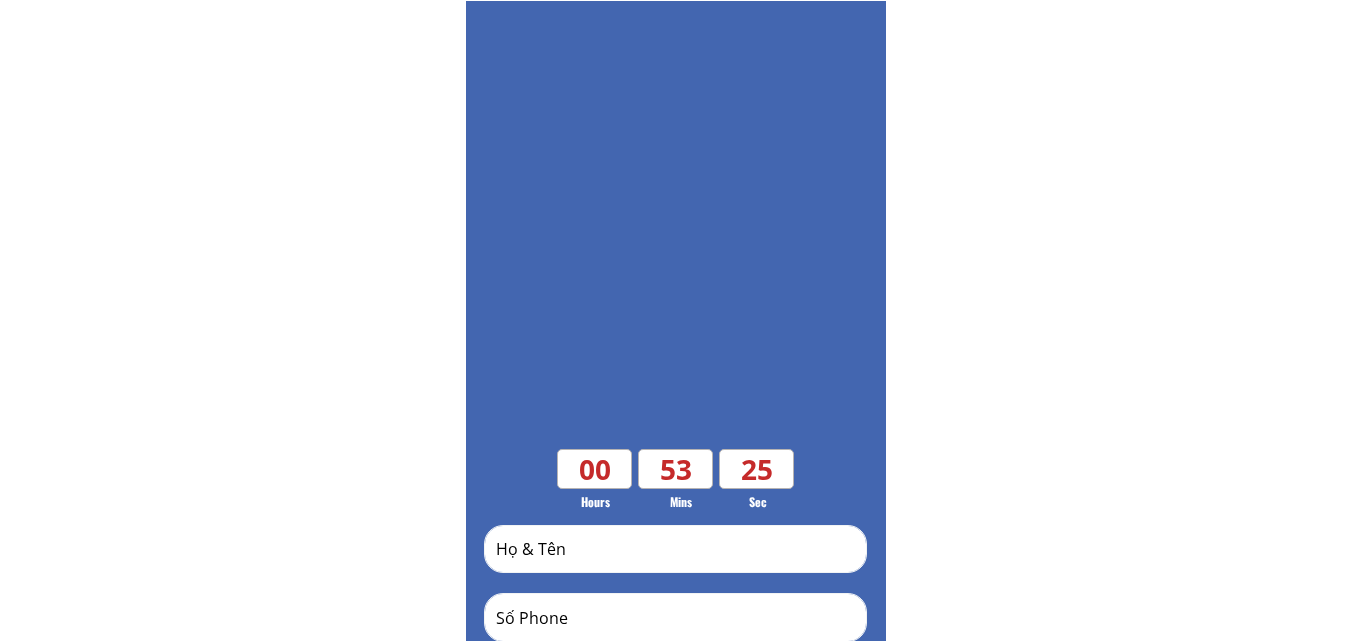 scroll, scrollTop: 8300, scrollLeft: 0, axis: vertical 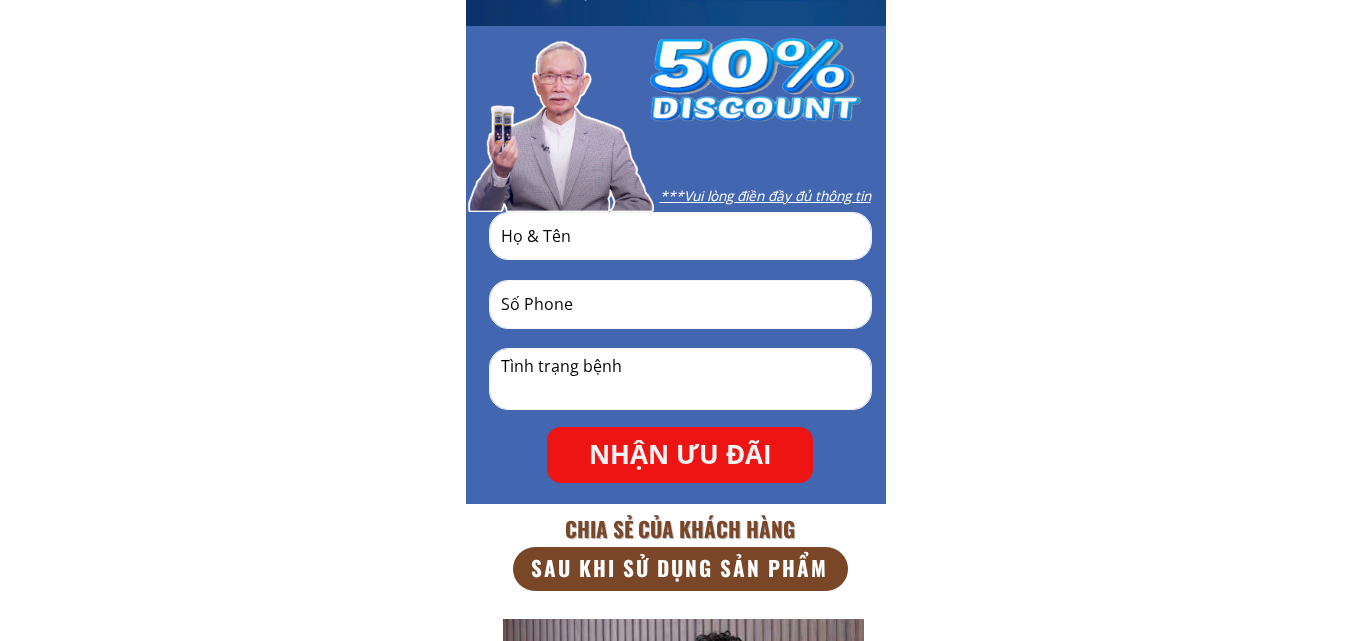 click at bounding box center (808, 167) 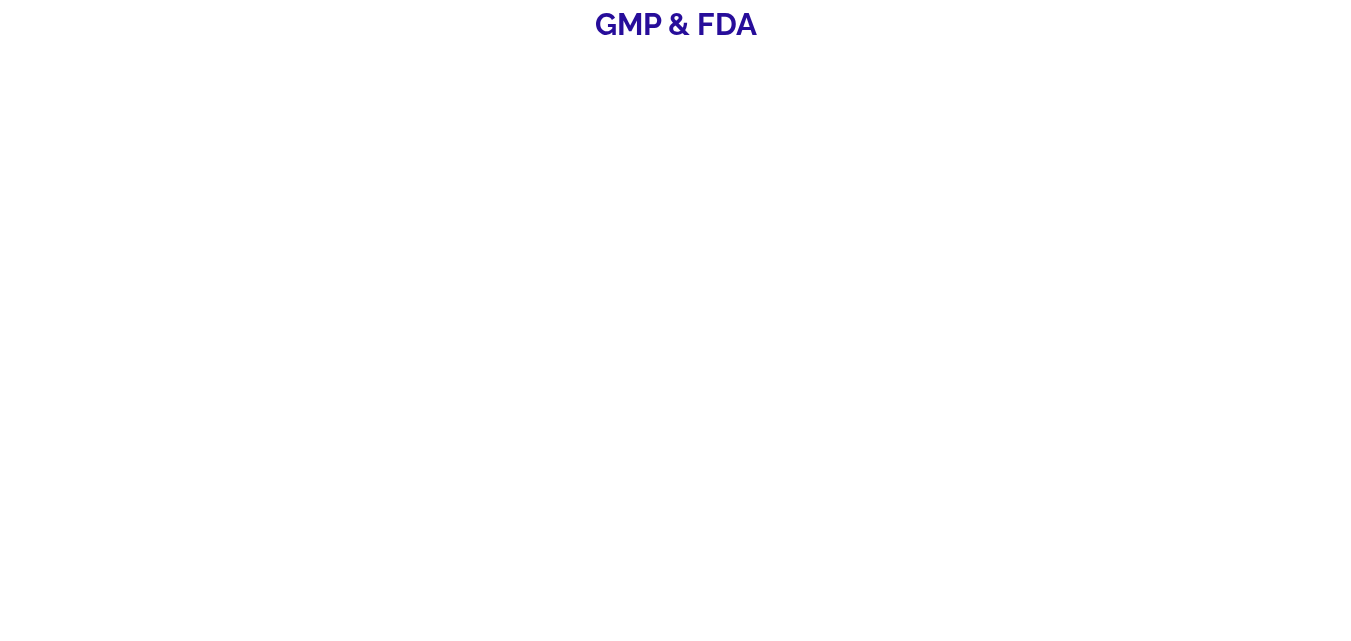 scroll, scrollTop: 6400, scrollLeft: 0, axis: vertical 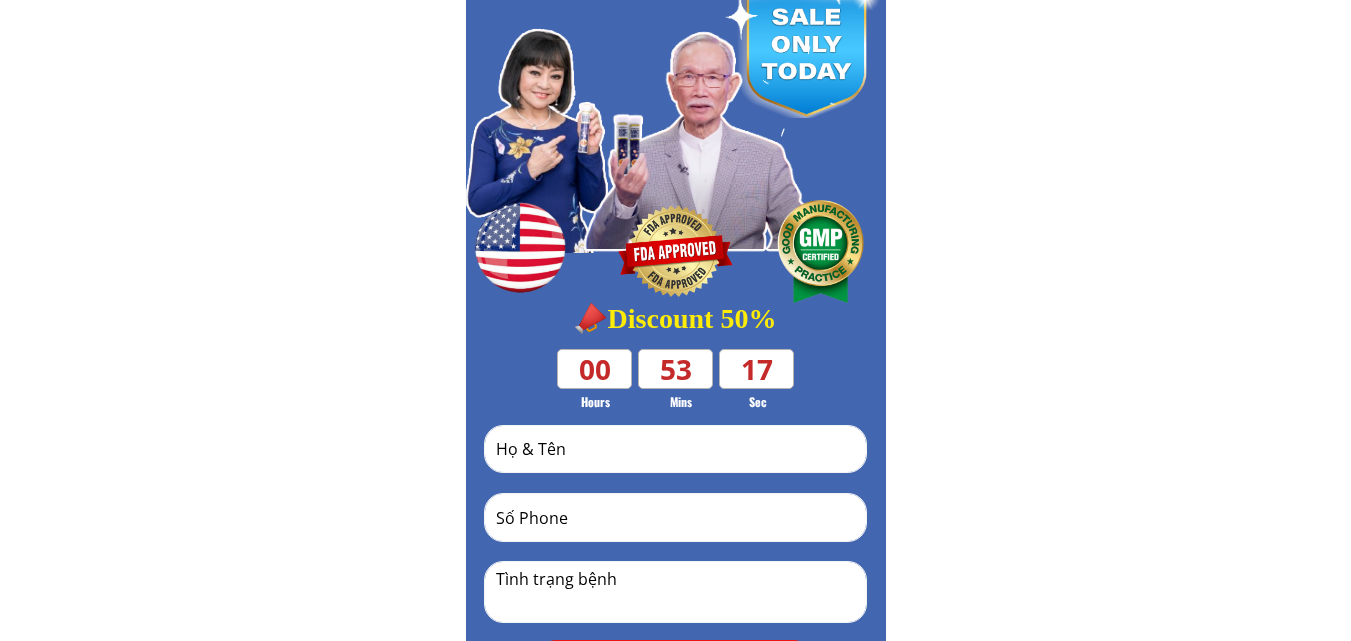 click at bounding box center (675, 449) 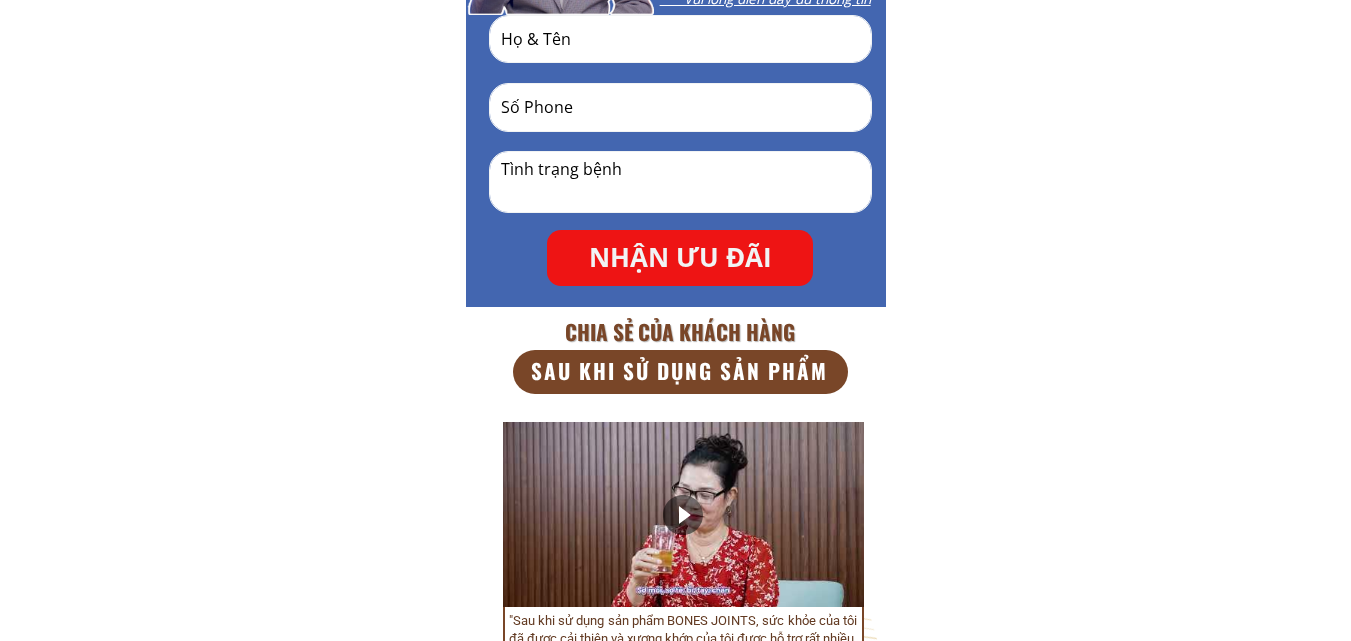 scroll, scrollTop: 8185, scrollLeft: 0, axis: vertical 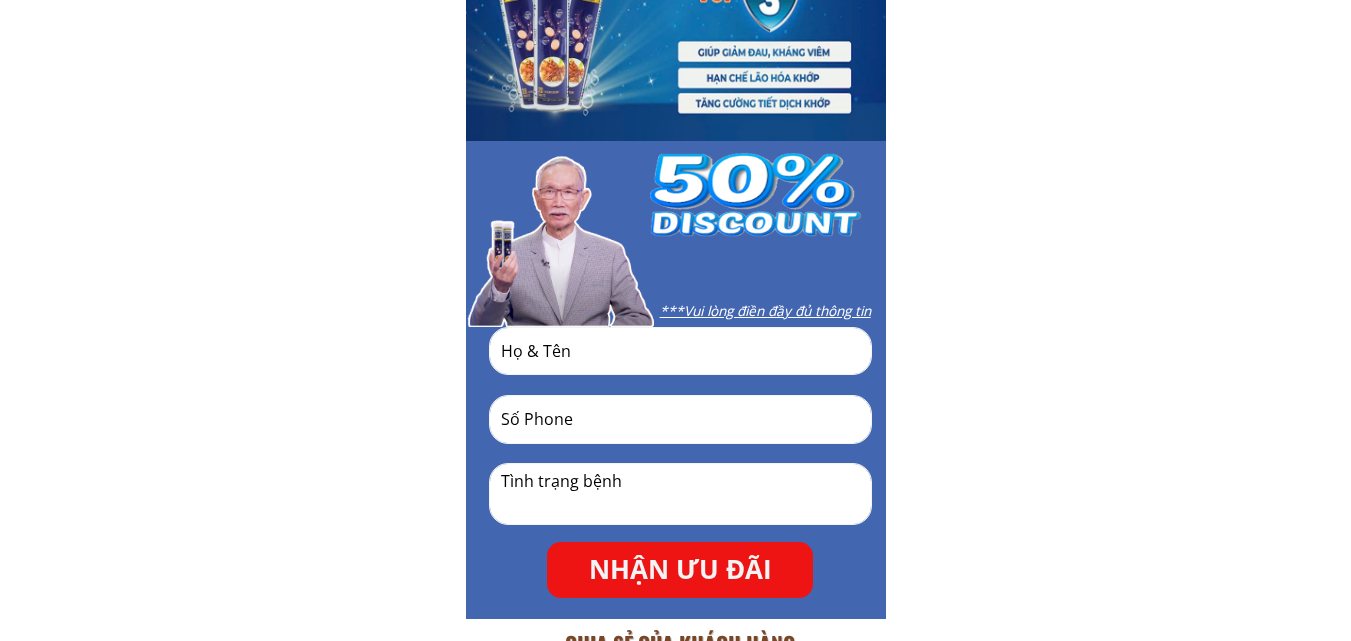 click at bounding box center (808, 282) 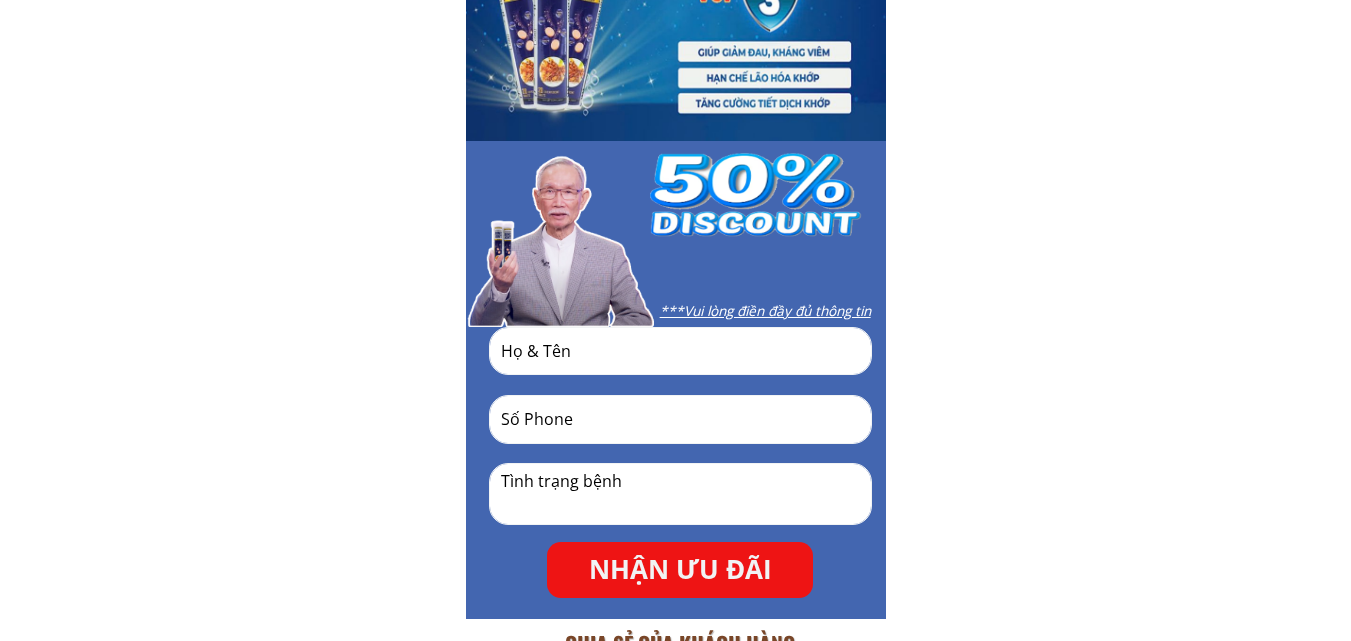 click at bounding box center [808, 282] 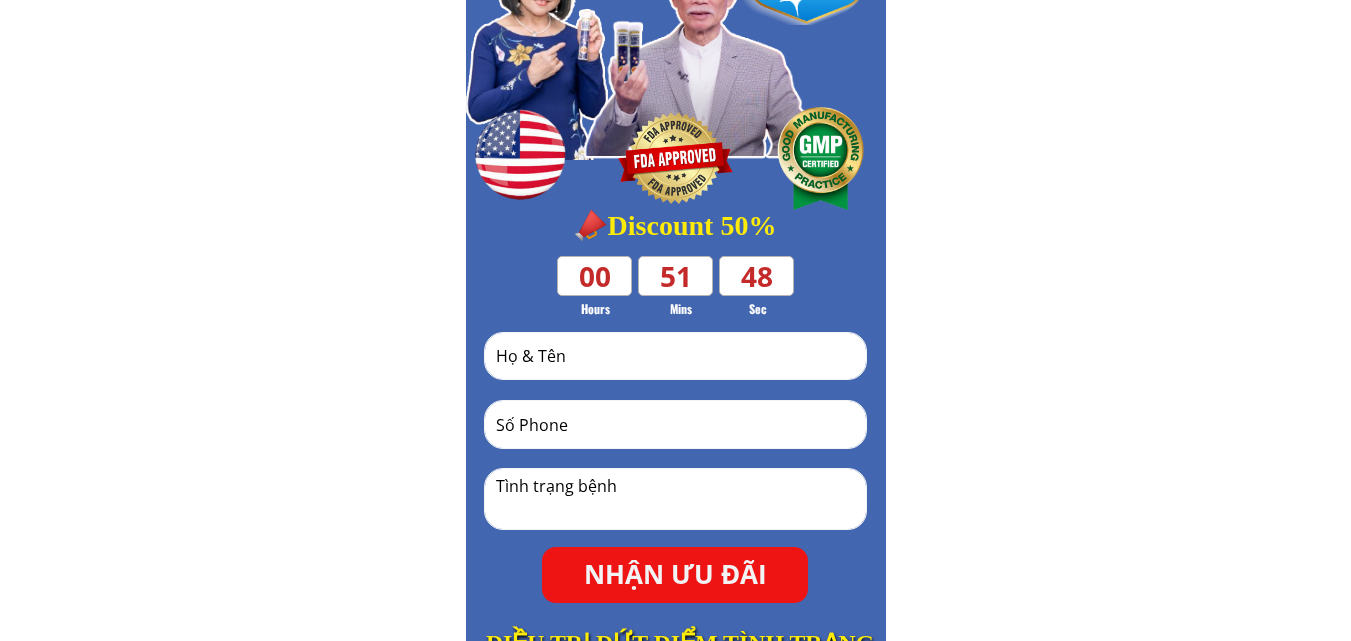 scroll, scrollTop: 200, scrollLeft: 0, axis: vertical 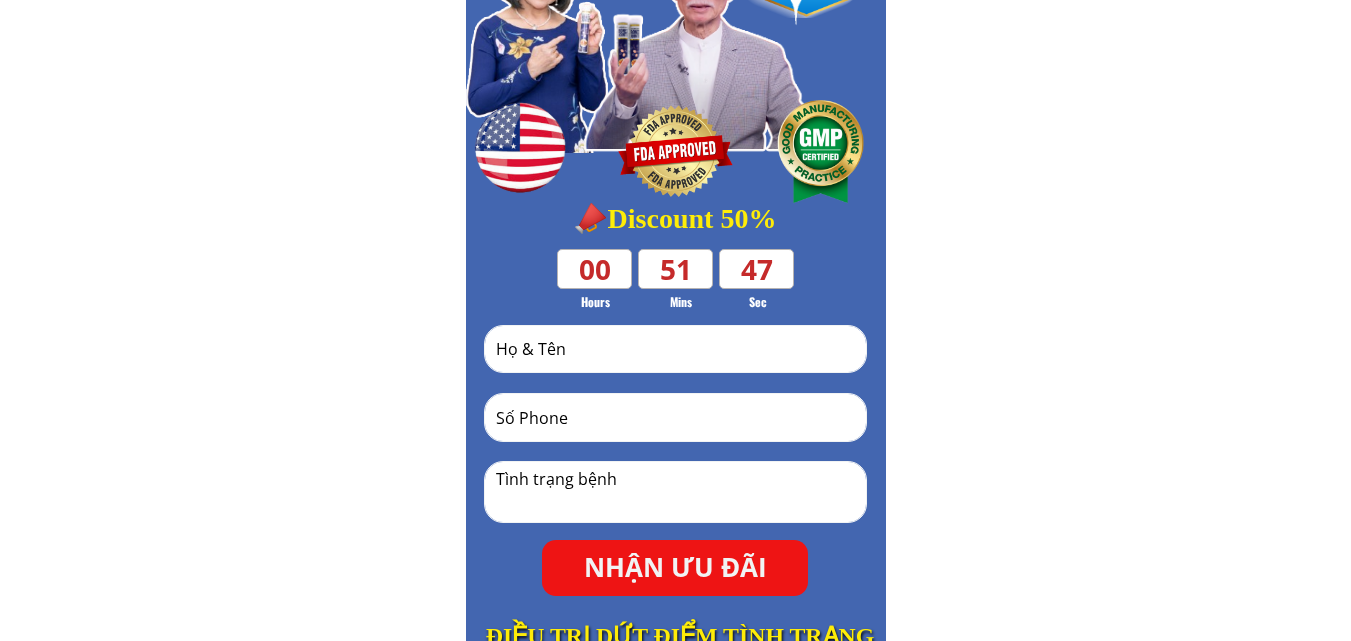 click at bounding box center [675, 349] 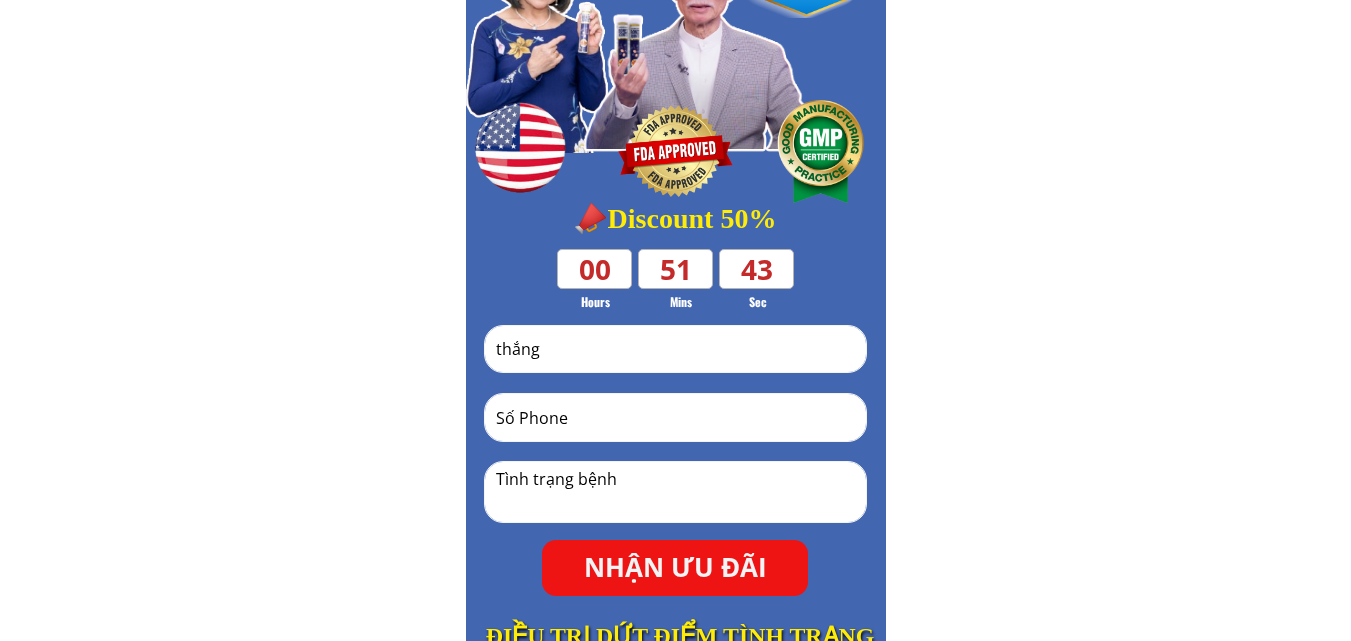 type on "thắng" 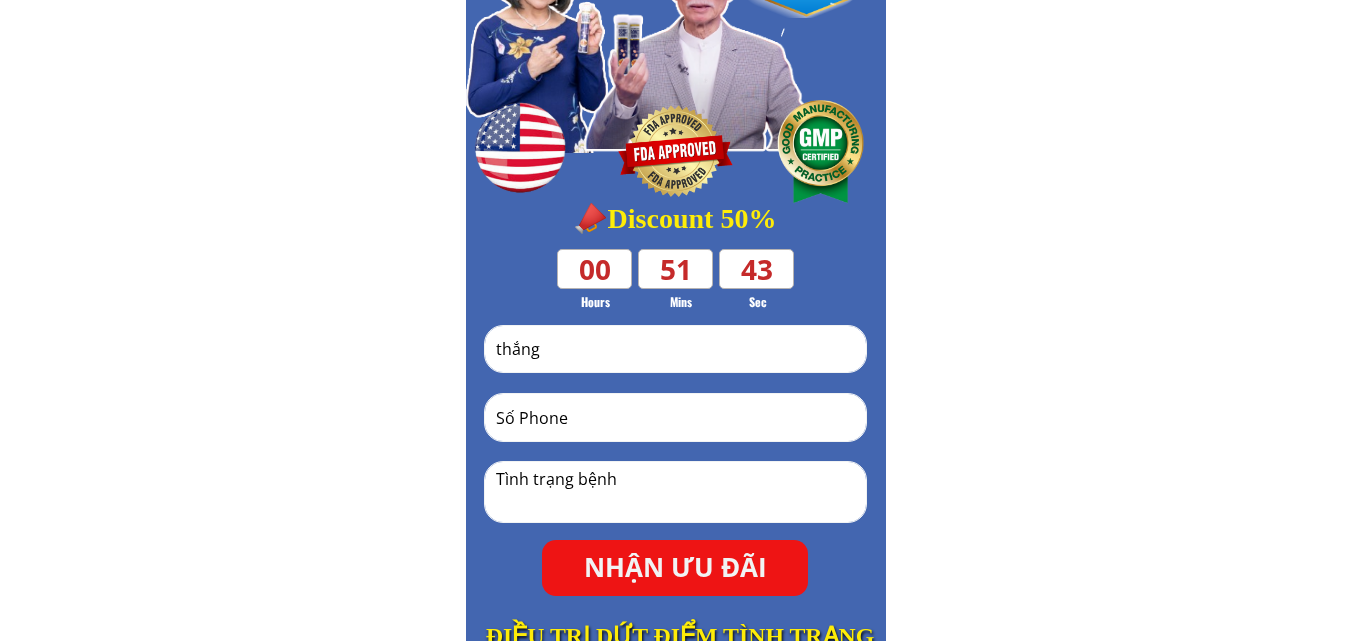 click at bounding box center (675, 417) 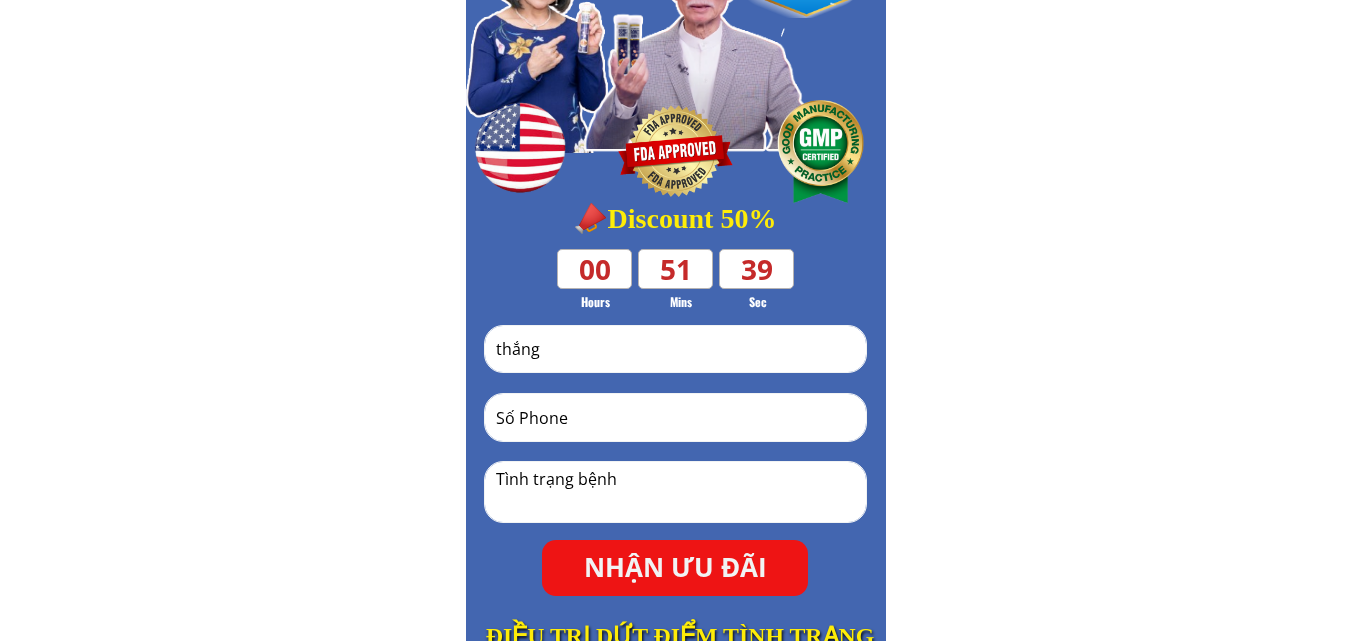 click at bounding box center [675, 417] 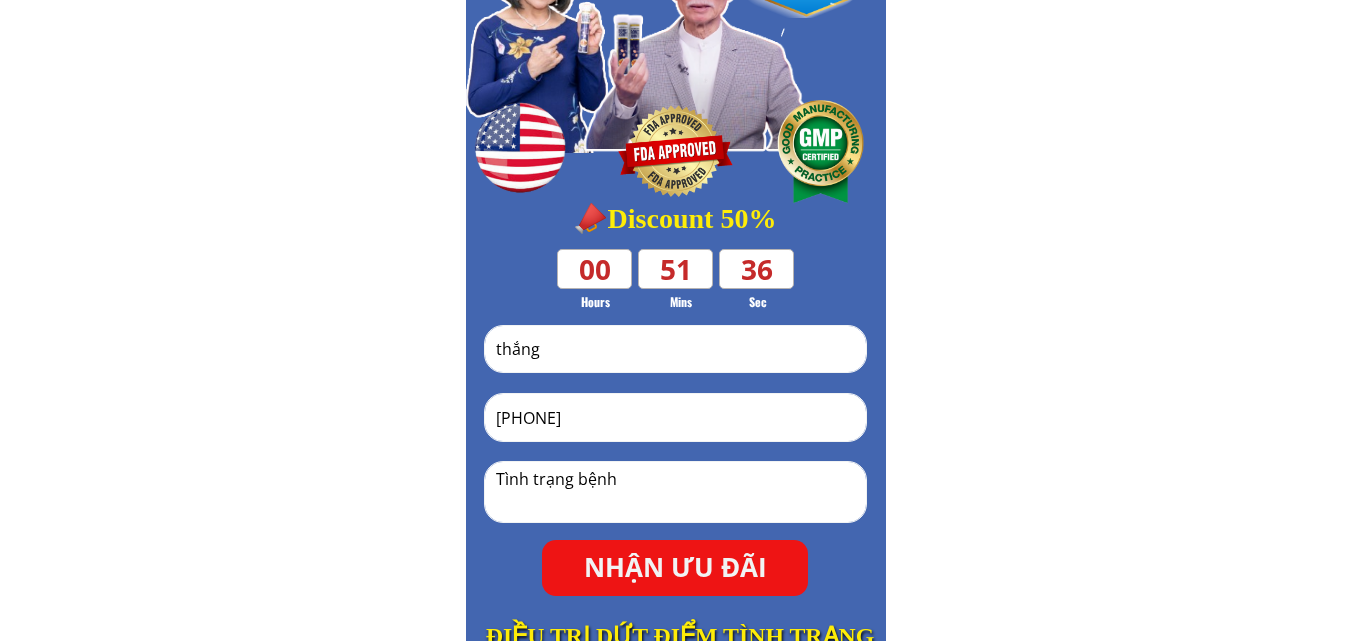 type on "[PHONE]" 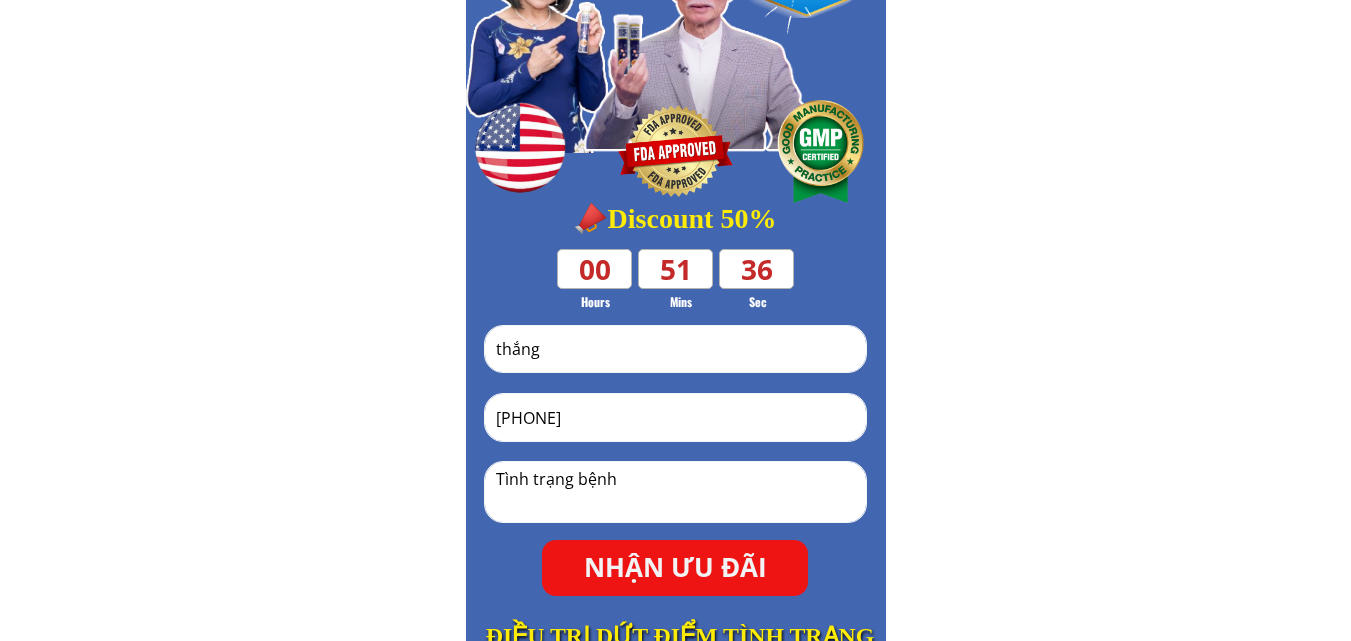 click at bounding box center [675, 492] 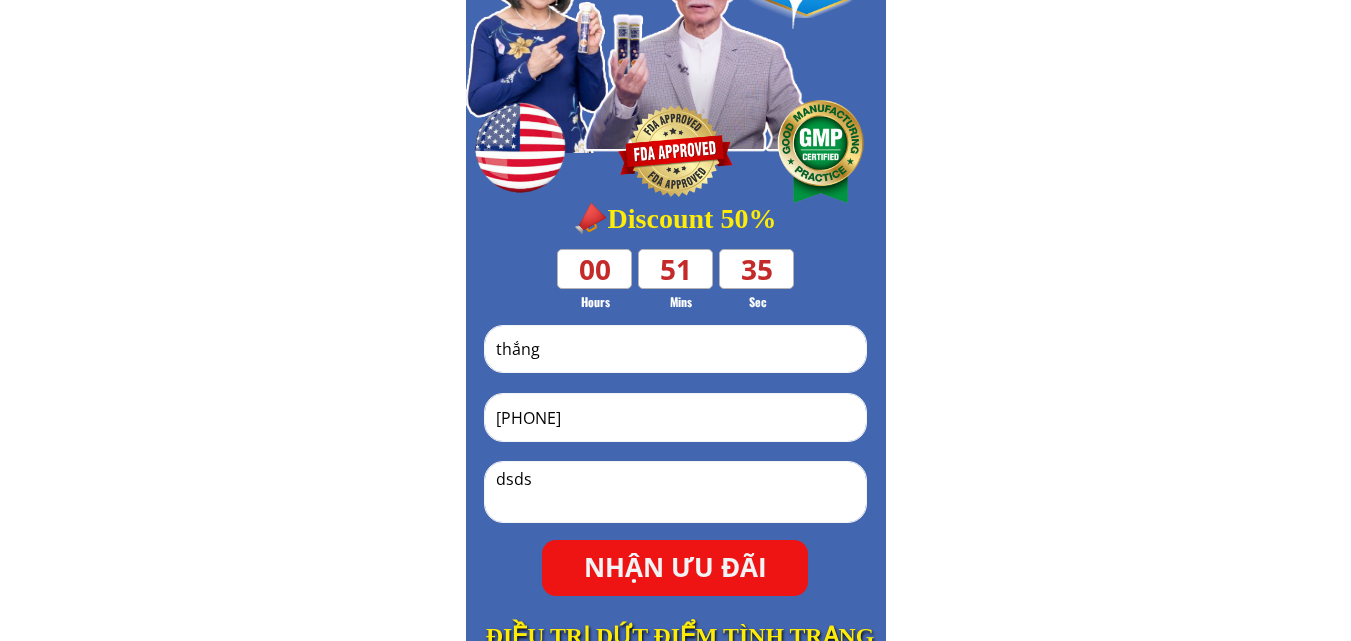 type on "dsds" 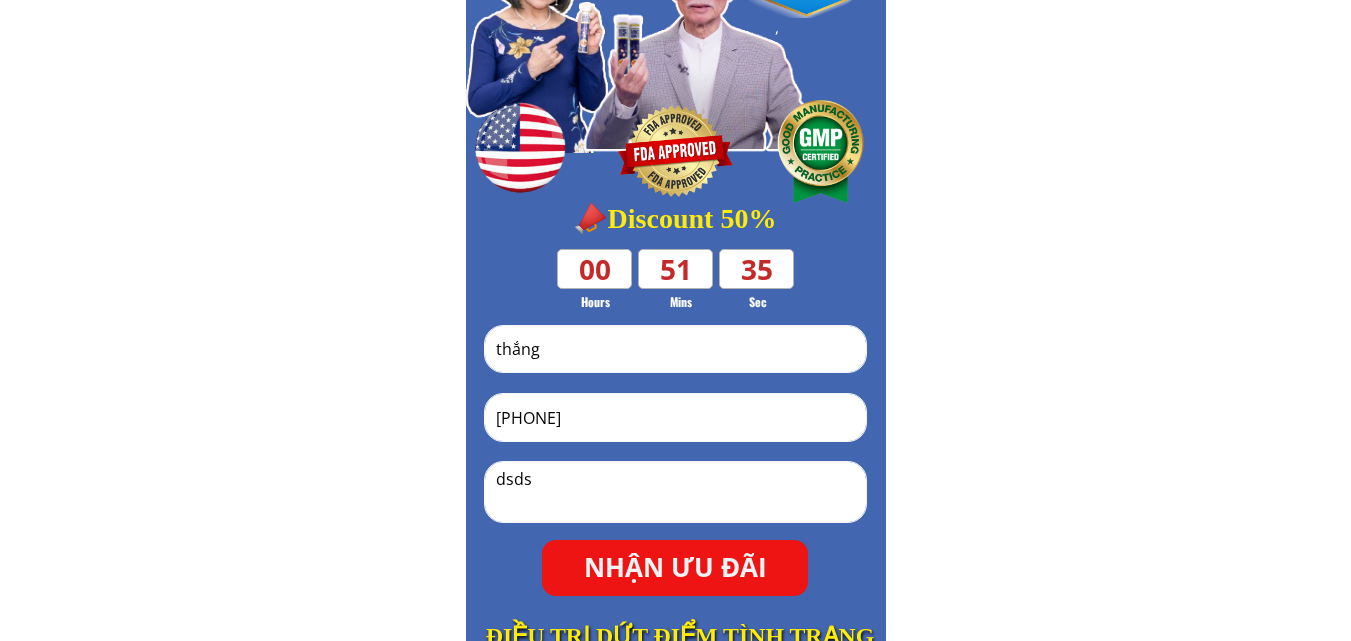 click on "NHẬN ƯU ĐÃI" at bounding box center (675, 568) 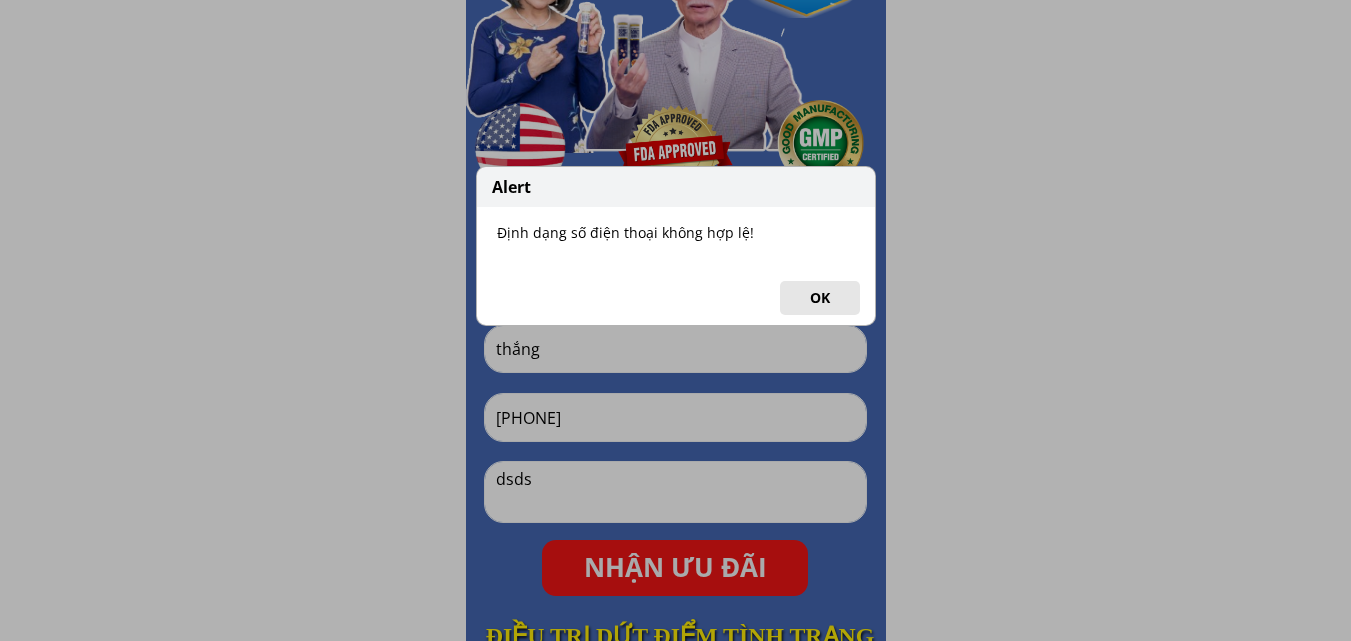 drag, startPoint x: 818, startPoint y: 304, endPoint x: 762, endPoint y: 338, distance: 65.51336 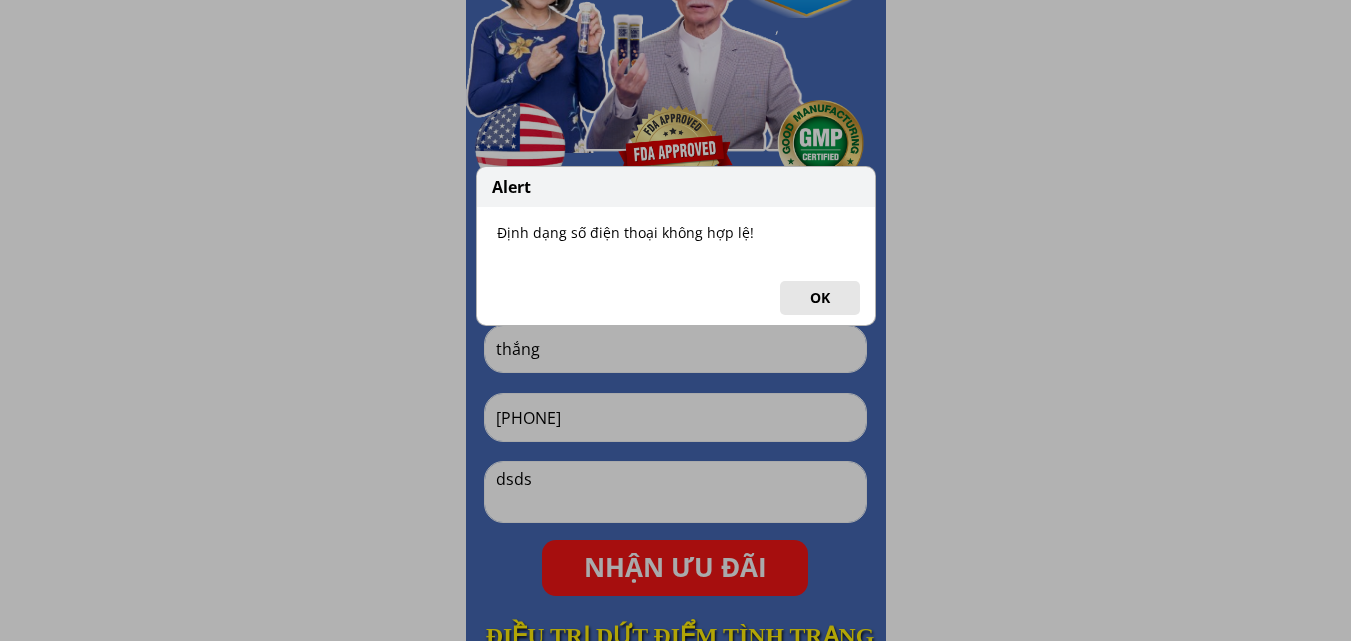 click on "OK" at bounding box center [820, 298] 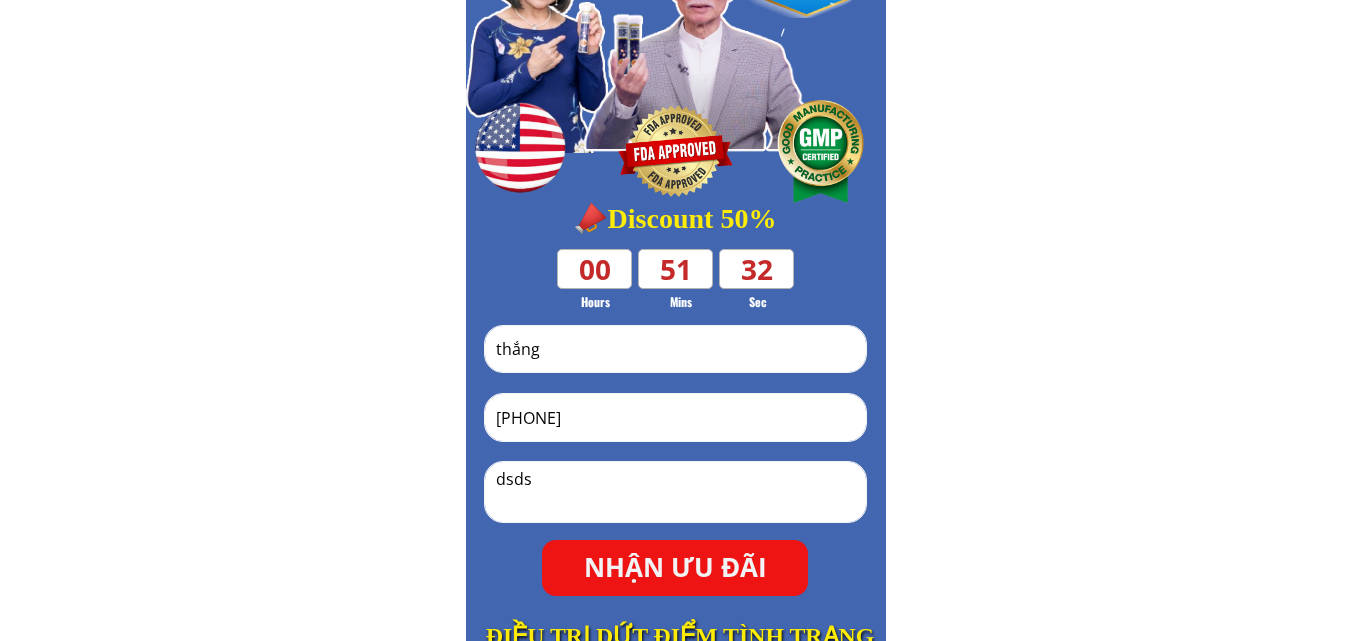 drag, startPoint x: 519, startPoint y: 421, endPoint x: 444, endPoint y: 421, distance: 75 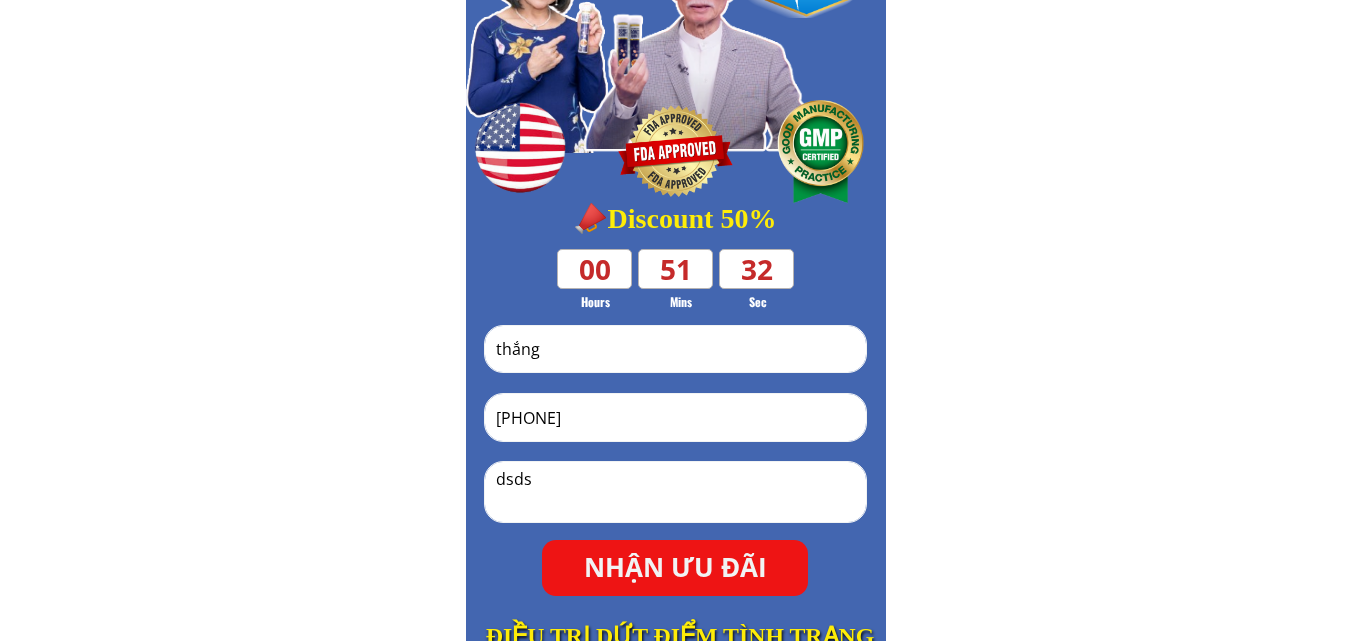 click on "GIẢI QUYẾT HOÀN TOÀN TẤT CẢ CÁC CƠN ĐAU XƯƠNG KHỚP Hỗ trợ giảm viêm khớp và đau các khớp Kích thích tổng hợp canxi cho xương chắc khỏe Phòng ngừa loãng xương và thoái hóa khớp ở người cao tuổi Hiệu quả gấp 75 lần so với viên nang thông thường Cung cấp các chất dinh dưỡng cần thiết cho cơ thể, tăng cường tuổi thọ. Completely solve all bone and joint pain Mag- order 📣Discount 50% Promotion is about to end: BIG PROMOTION SALE OFF 40% 00 00 51 32 Hours Mins Sec NHẬN ƯU ĐÃI thắng [PHONE] dsds ĐIỀU TRỊ DỨT ĐIỂM TÌNH TRẠNG ĐAU NHỨC XƯƠNG KHỚP NHẬN ƯU ĐÃI Glucosamine cũng được tổng hợp từ lớp vỏ cứng như: tôm, cua, sò, hến. Có tác dụng hỗ trợ tình trạng thoái hóa xương khớp, viêm khớp cấp hay mãn tính và một số bệnh lý khác. Glucosamine Sulfate Cây Nhũ Hương (Ấn Độ) Sụn Vây Cá Mập 5 2" at bounding box center (675, 6090) 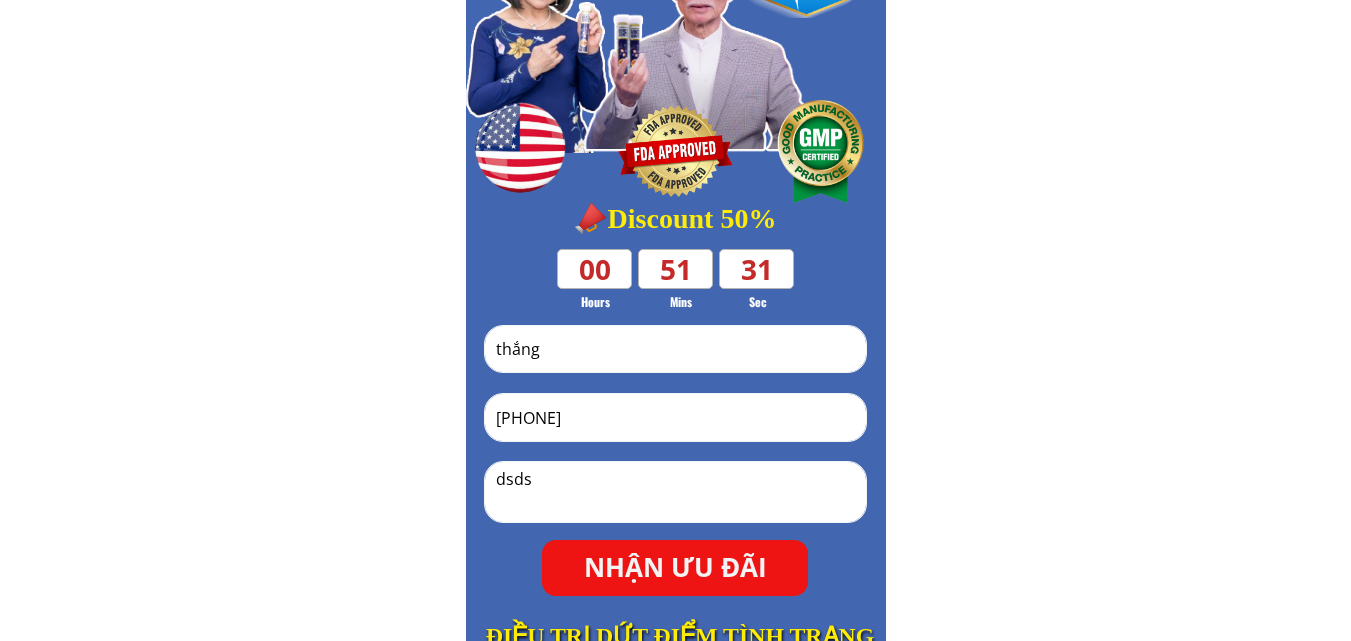 click on "[PHONE]" at bounding box center [675, 417] 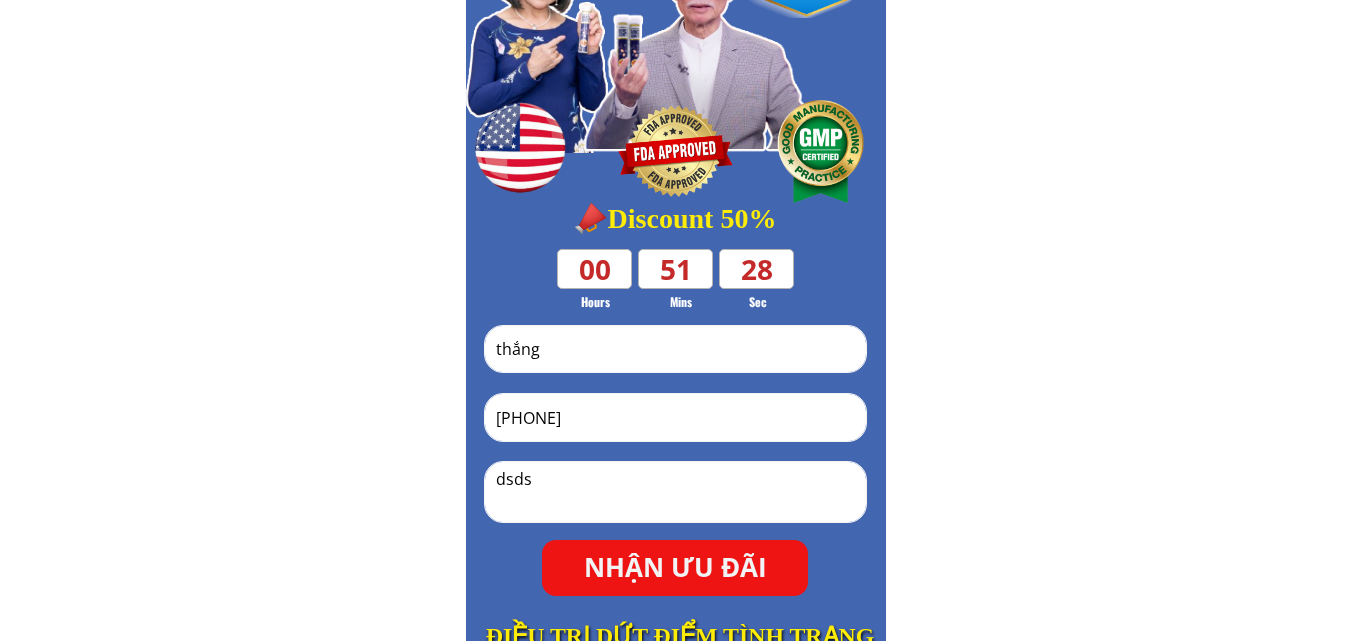 click on "NHẬN ƯU ĐÃI" at bounding box center [675, 568] 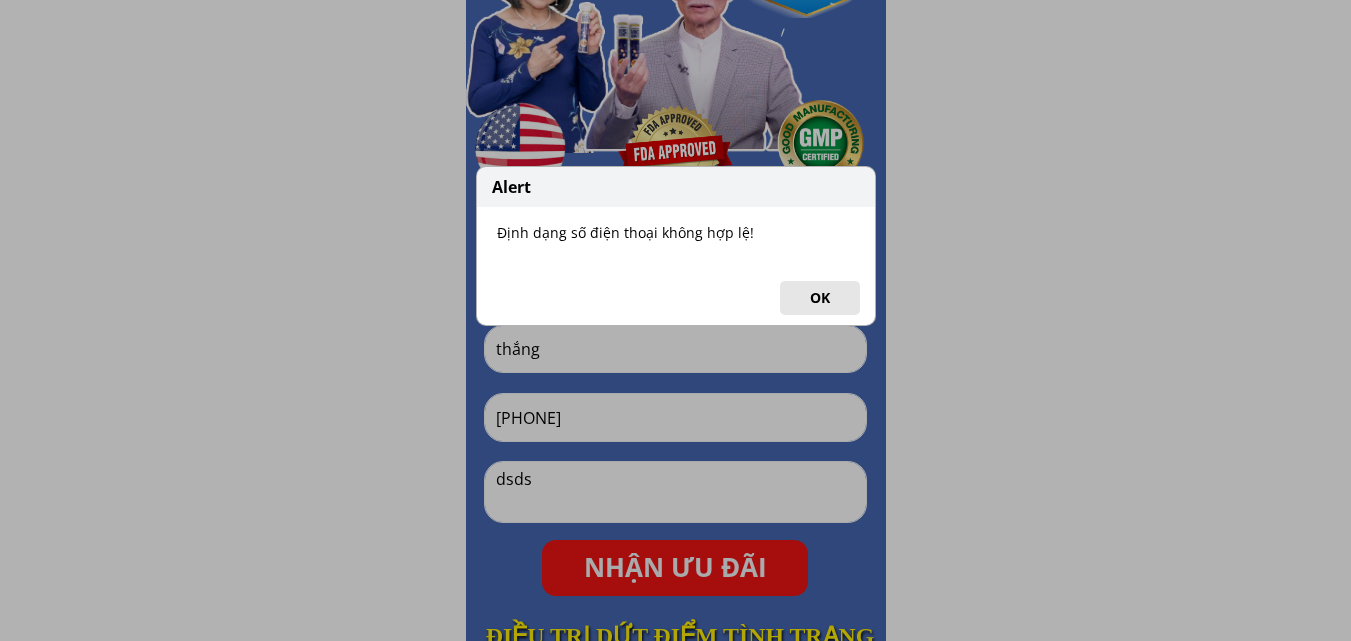 drag, startPoint x: 796, startPoint y: 295, endPoint x: 567, endPoint y: 385, distance: 246.05081 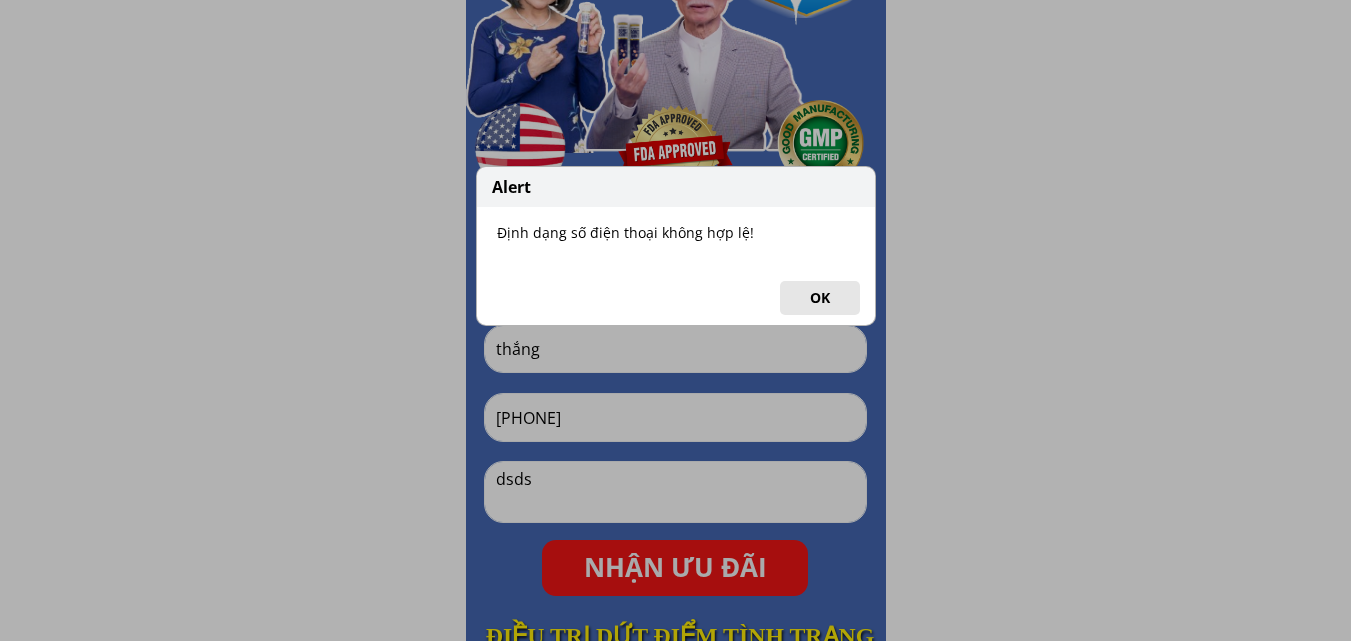 click on "OK" at bounding box center [820, 298] 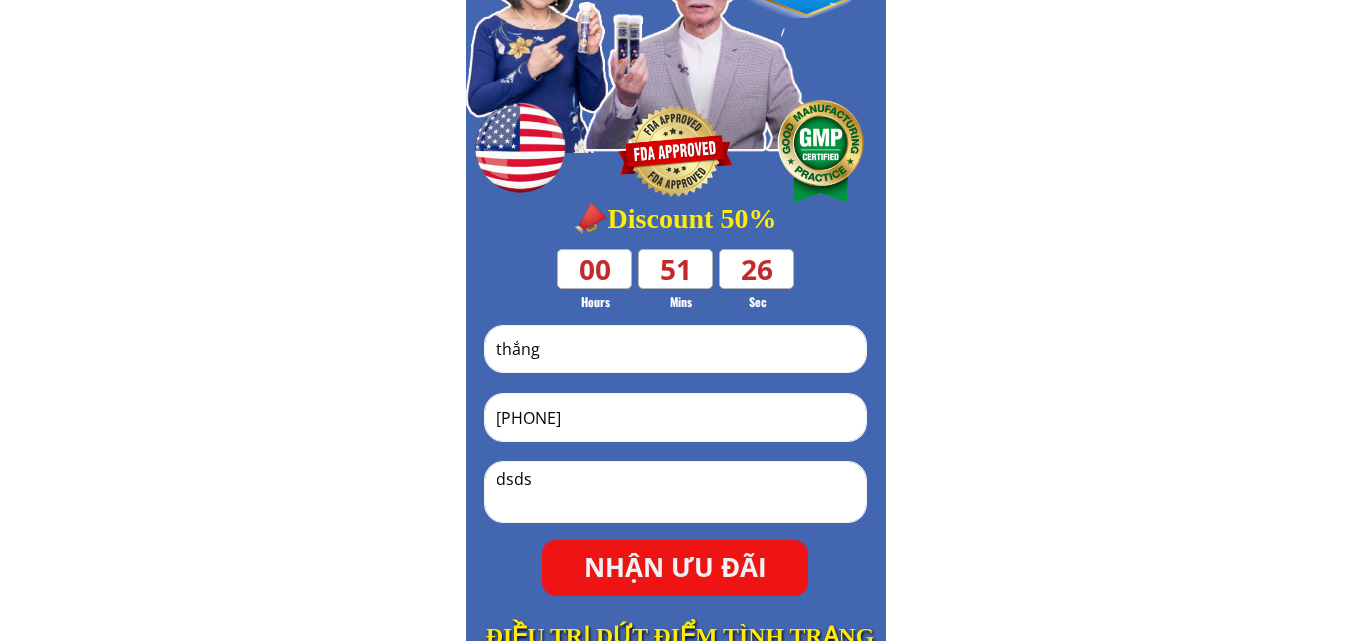 click on "[PHONE]" at bounding box center (675, 417) 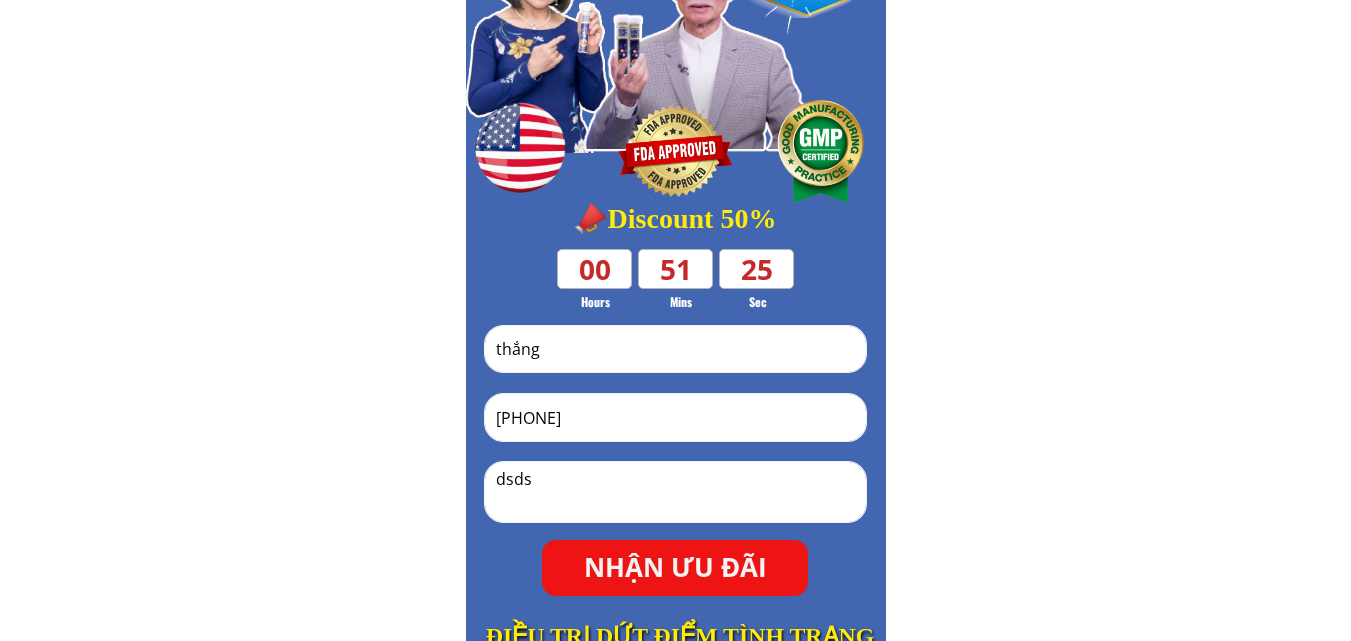 type on "[PHONE]" 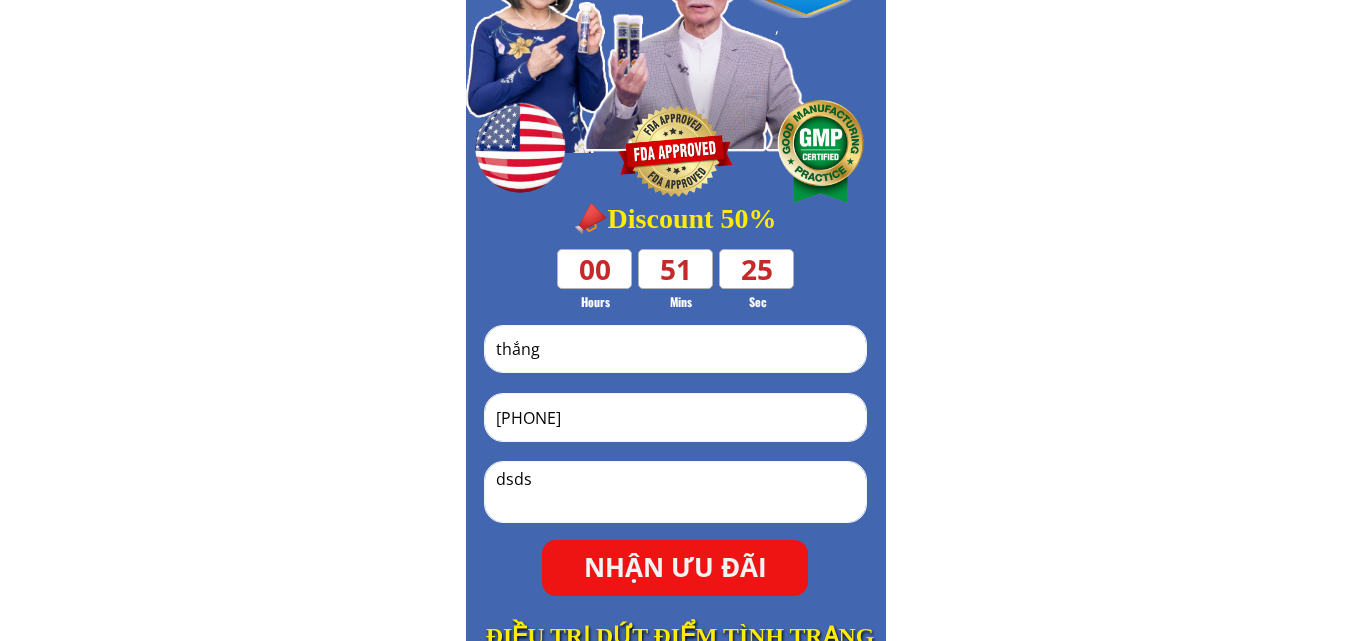 click on "NHẬN ƯU ĐÃI thắng [PHONE] dsds" at bounding box center [675, 460] 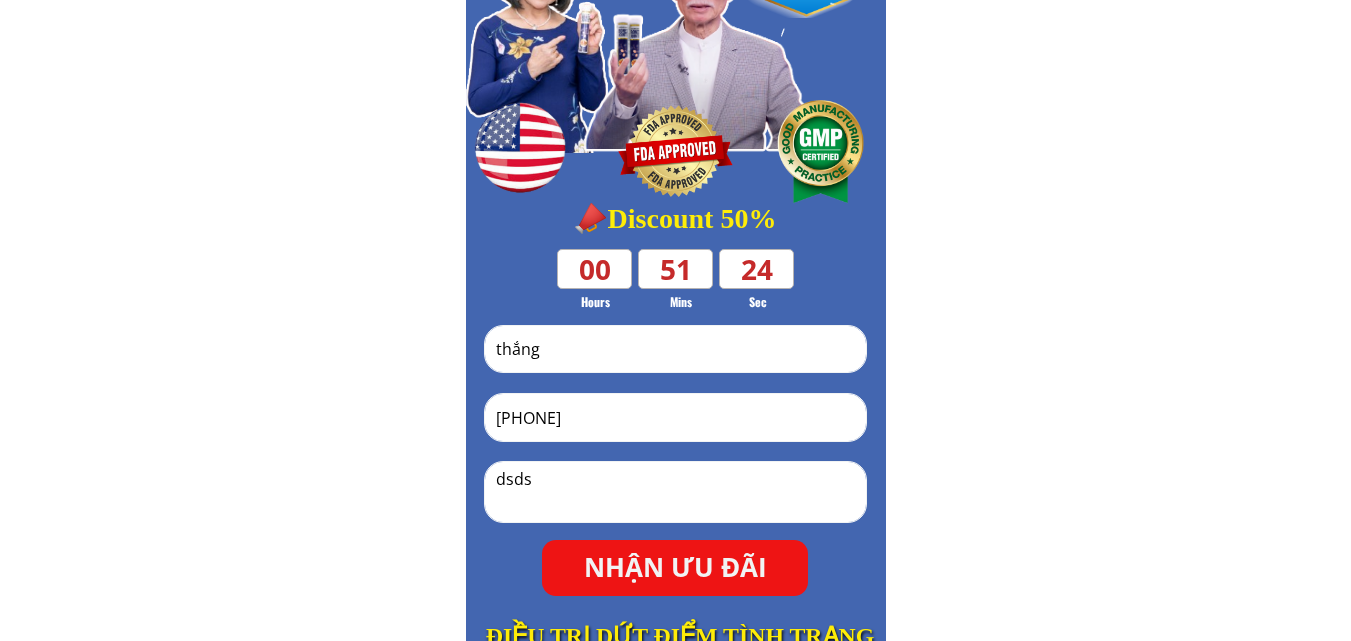 click on "NHẬN ƯU ĐÃI" at bounding box center (675, 568) 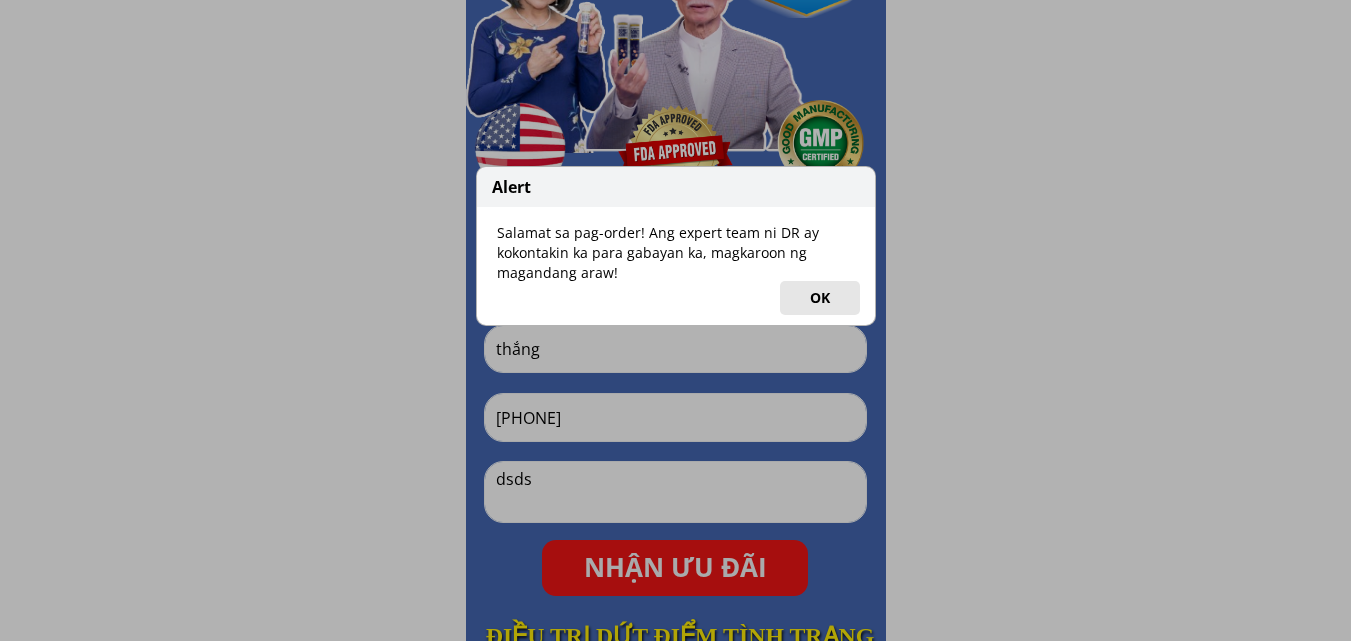 click on "OK" at bounding box center (820, 298) 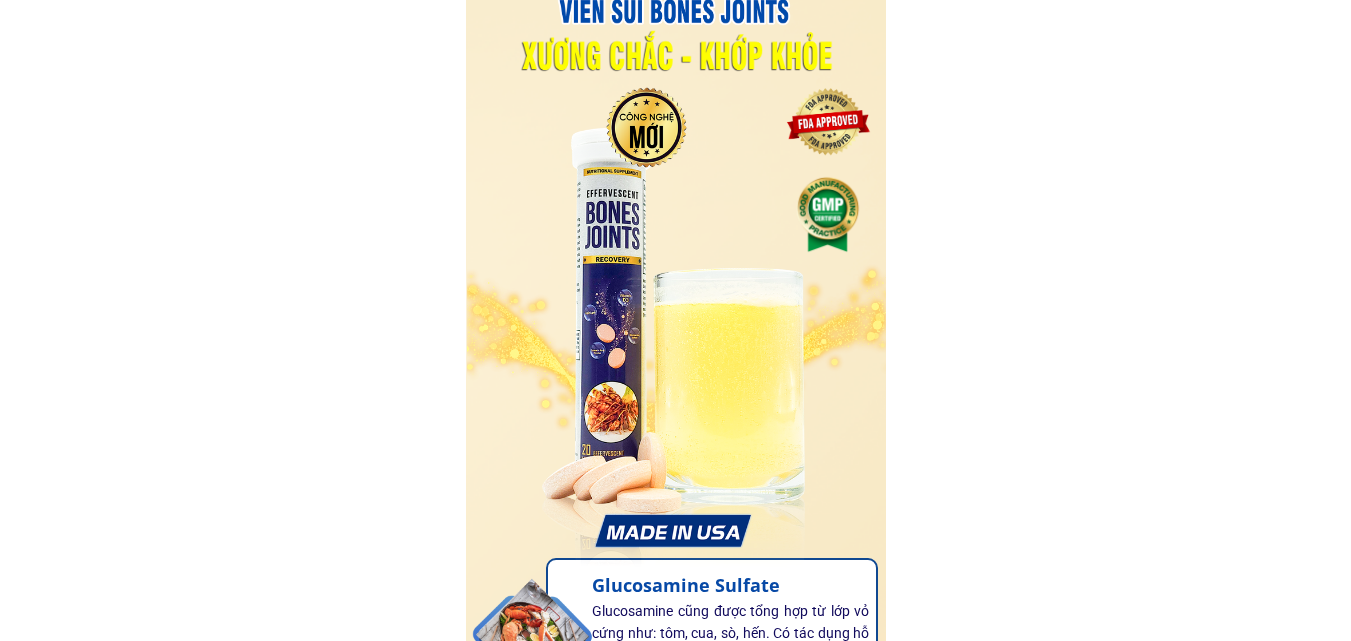 scroll, scrollTop: 1500, scrollLeft: 0, axis: vertical 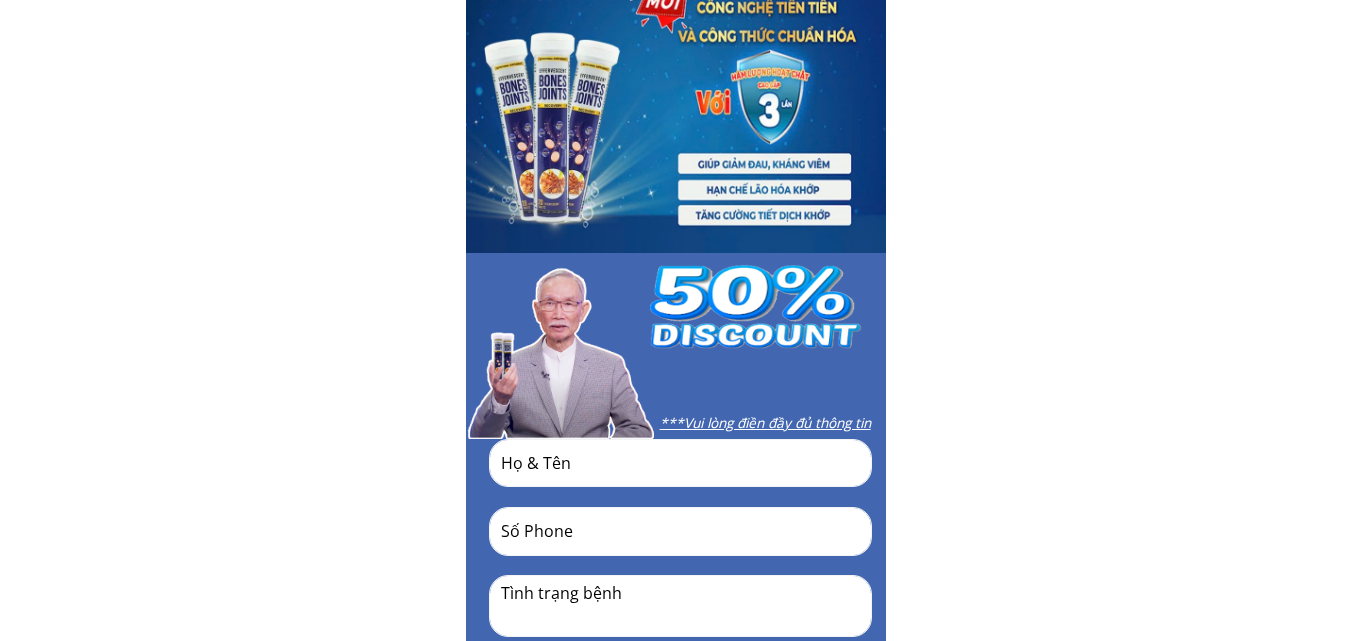 click at bounding box center [680, 463] 